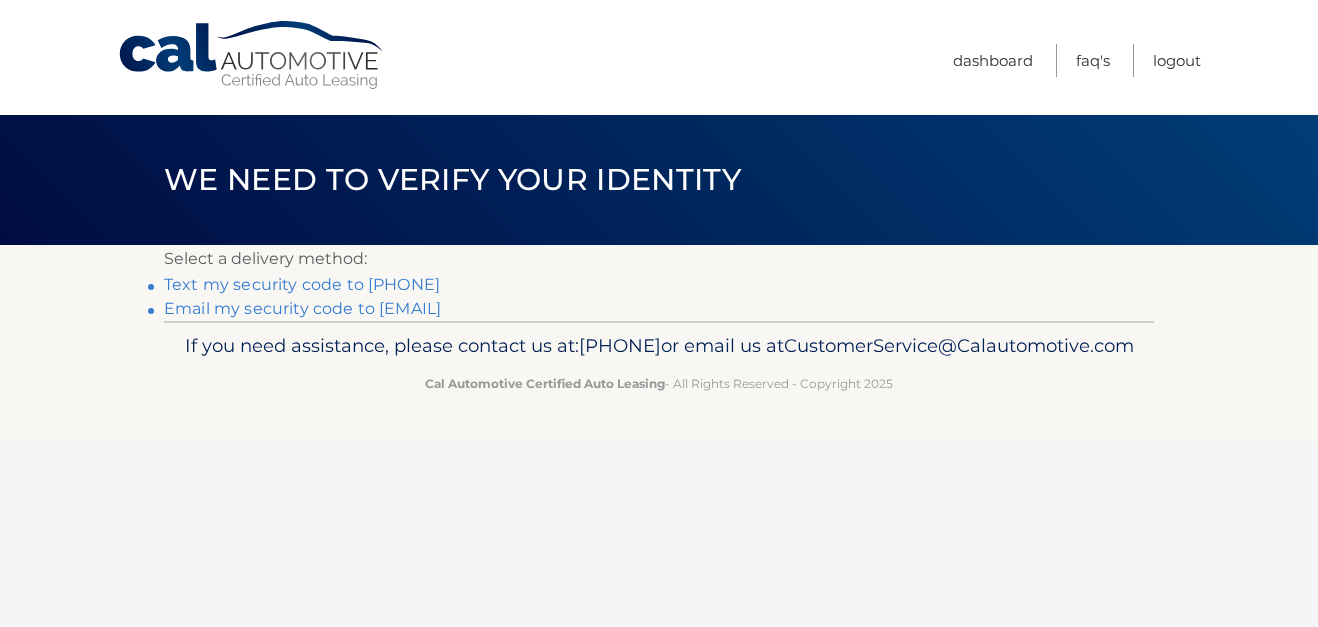 scroll, scrollTop: 0, scrollLeft: 0, axis: both 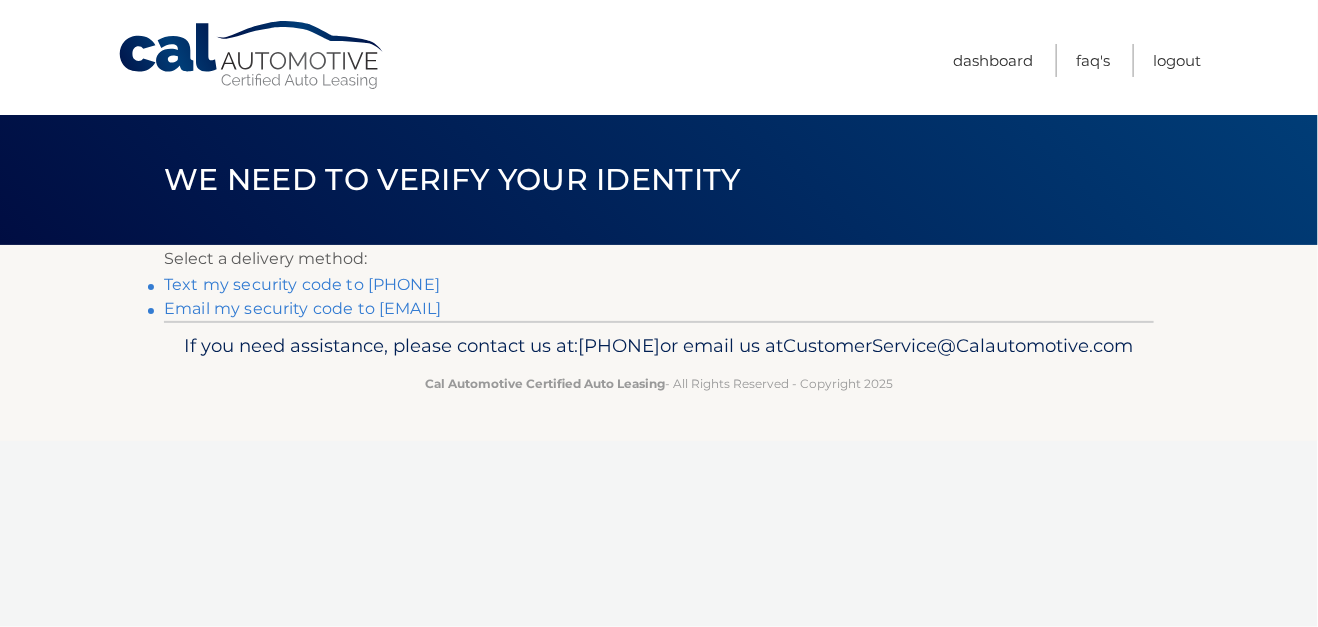 click on "Text my security code to xxx-xxx-6355" at bounding box center [302, 284] 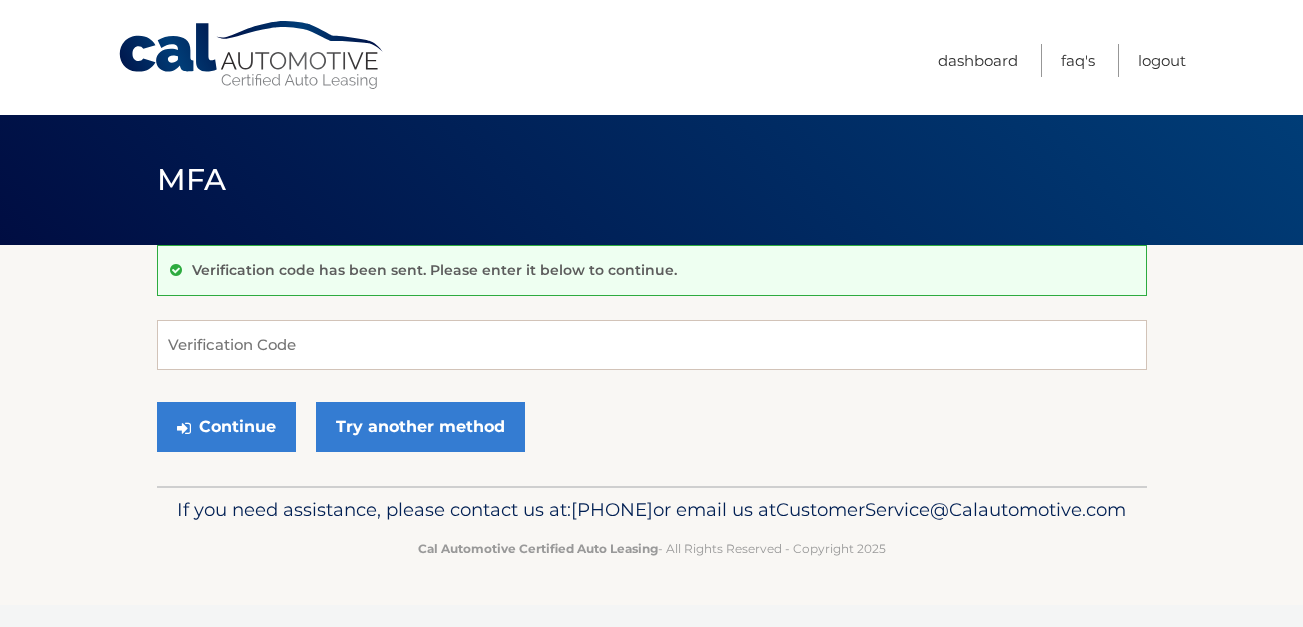 scroll, scrollTop: 0, scrollLeft: 0, axis: both 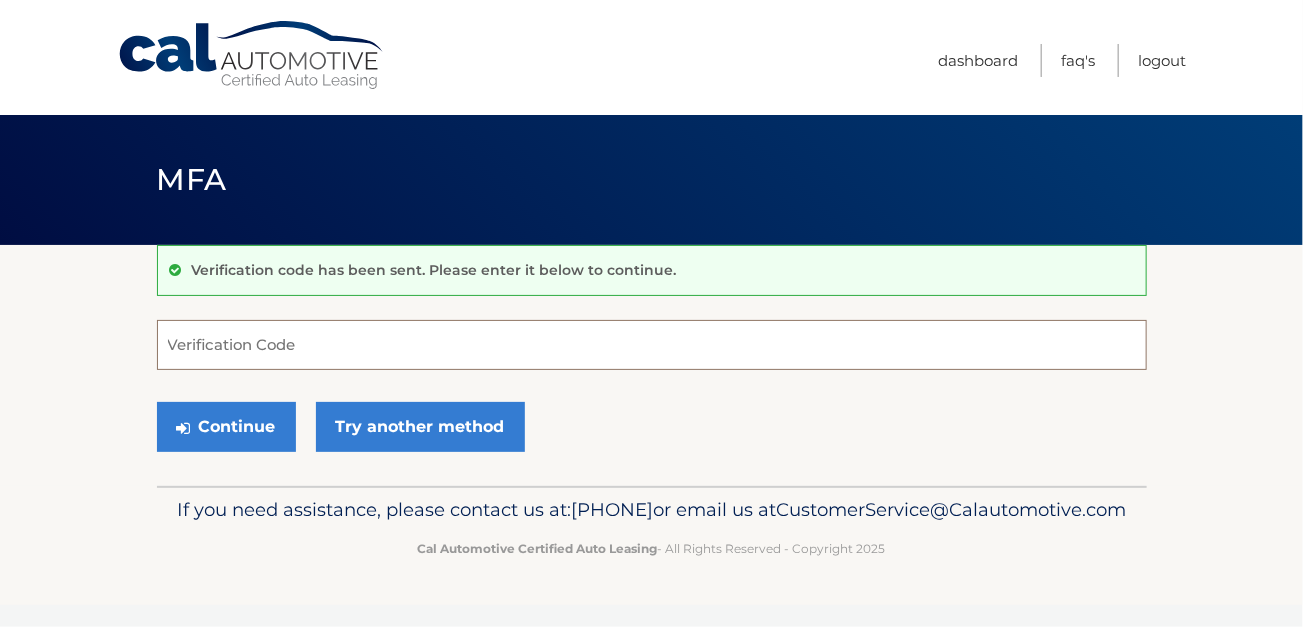 click on "Verification Code" at bounding box center [652, 345] 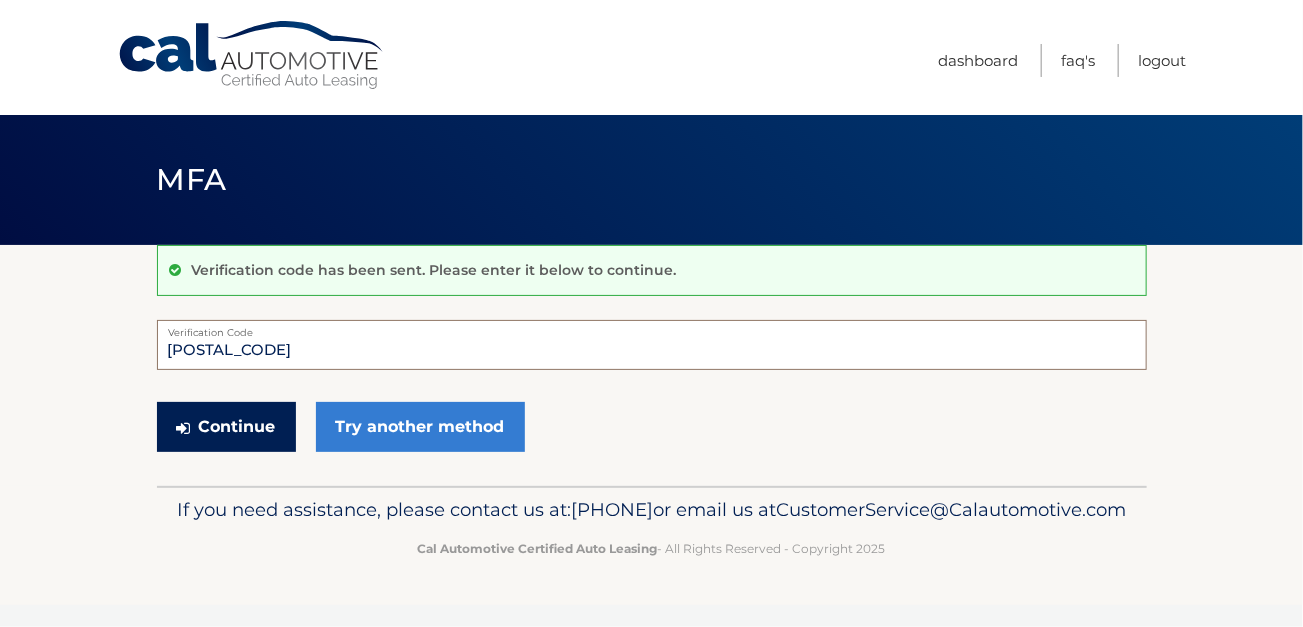 type on "927234" 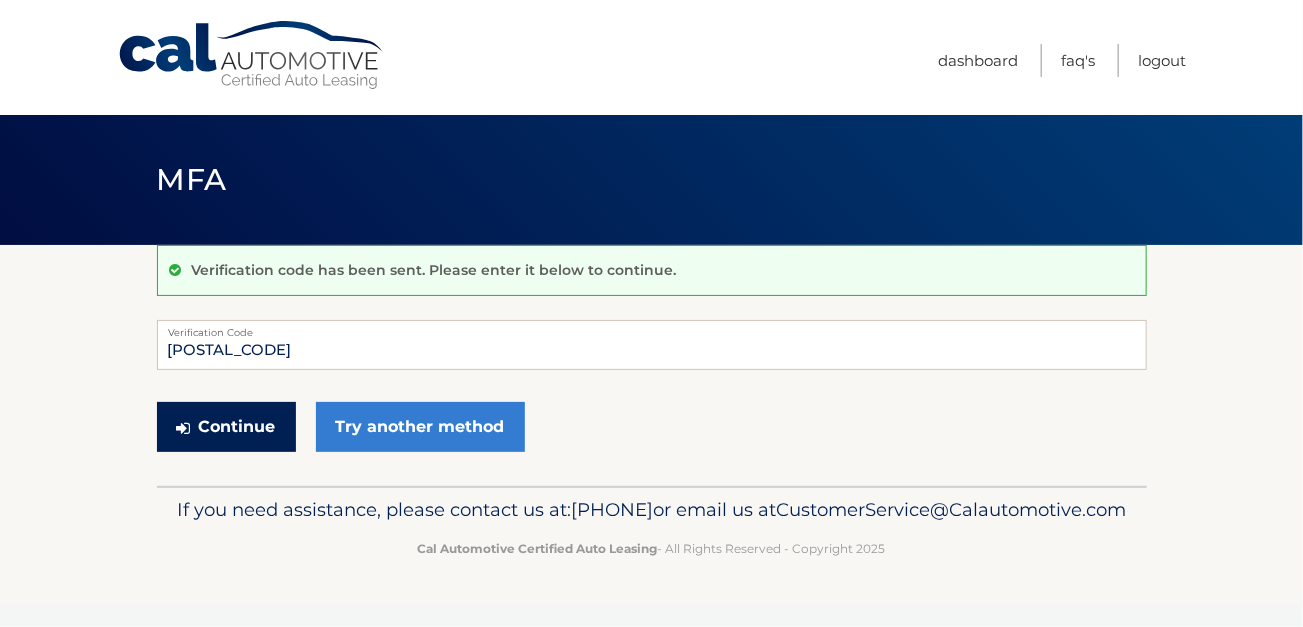 click on "Continue" at bounding box center [226, 427] 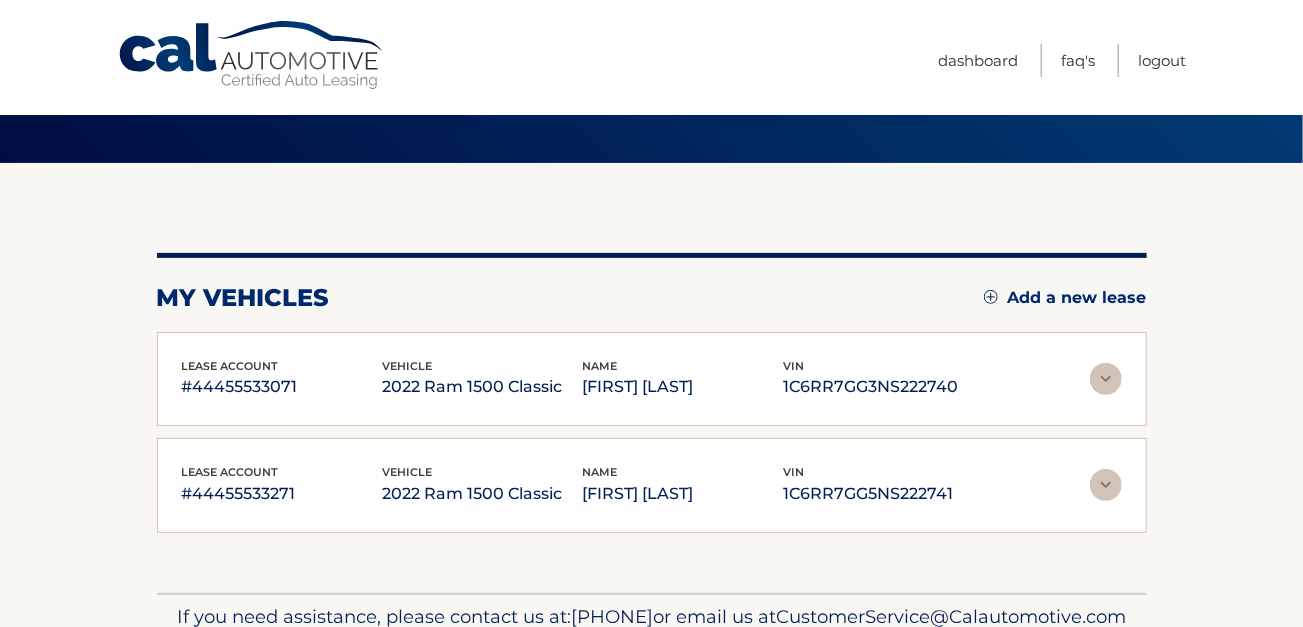 scroll, scrollTop: 195, scrollLeft: 0, axis: vertical 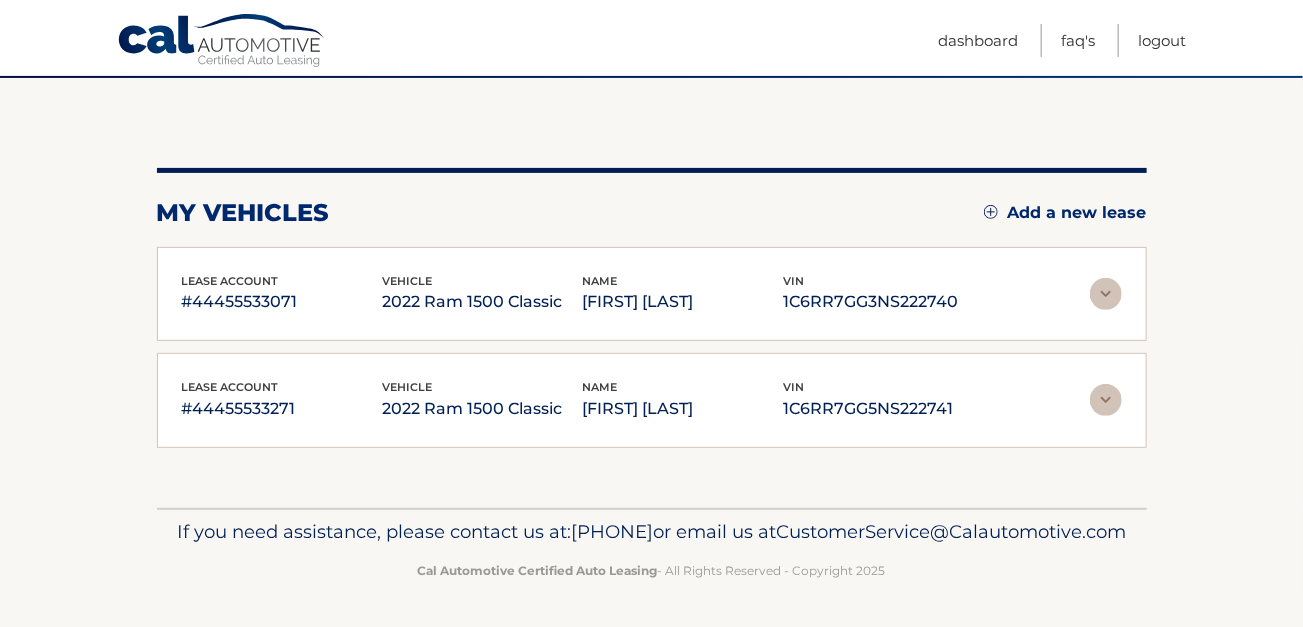 click at bounding box center (1106, 294) 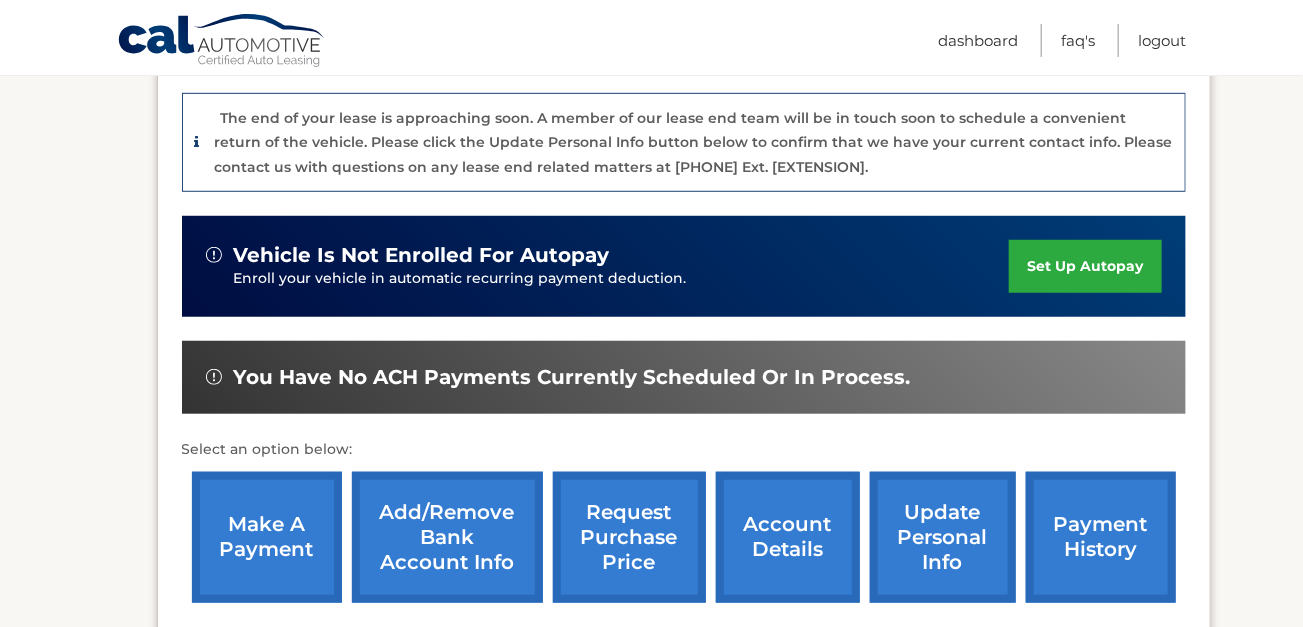 scroll, scrollTop: 595, scrollLeft: 0, axis: vertical 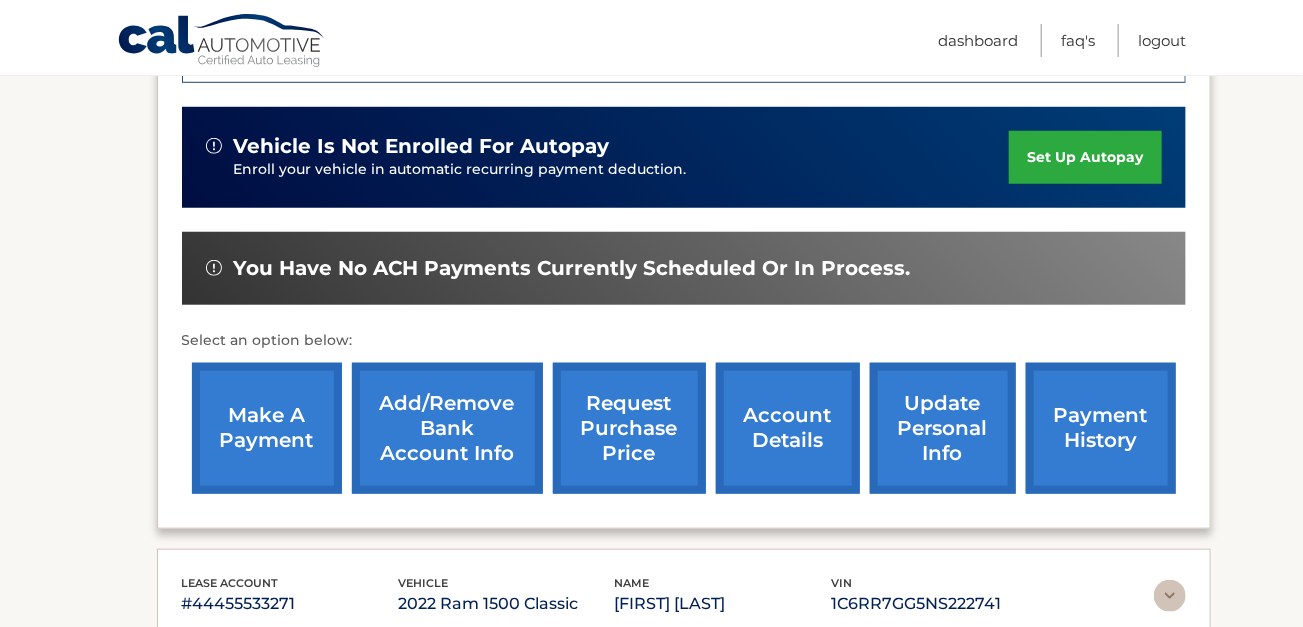 click on "make a payment" at bounding box center (267, 428) 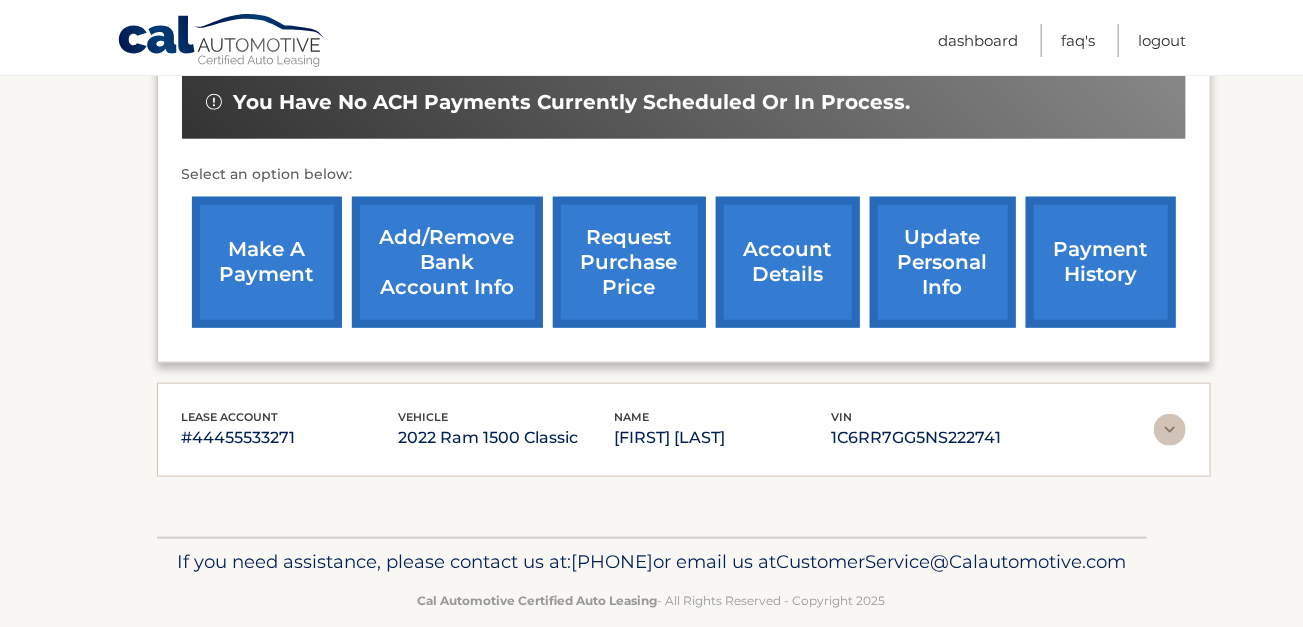 scroll, scrollTop: 795, scrollLeft: 0, axis: vertical 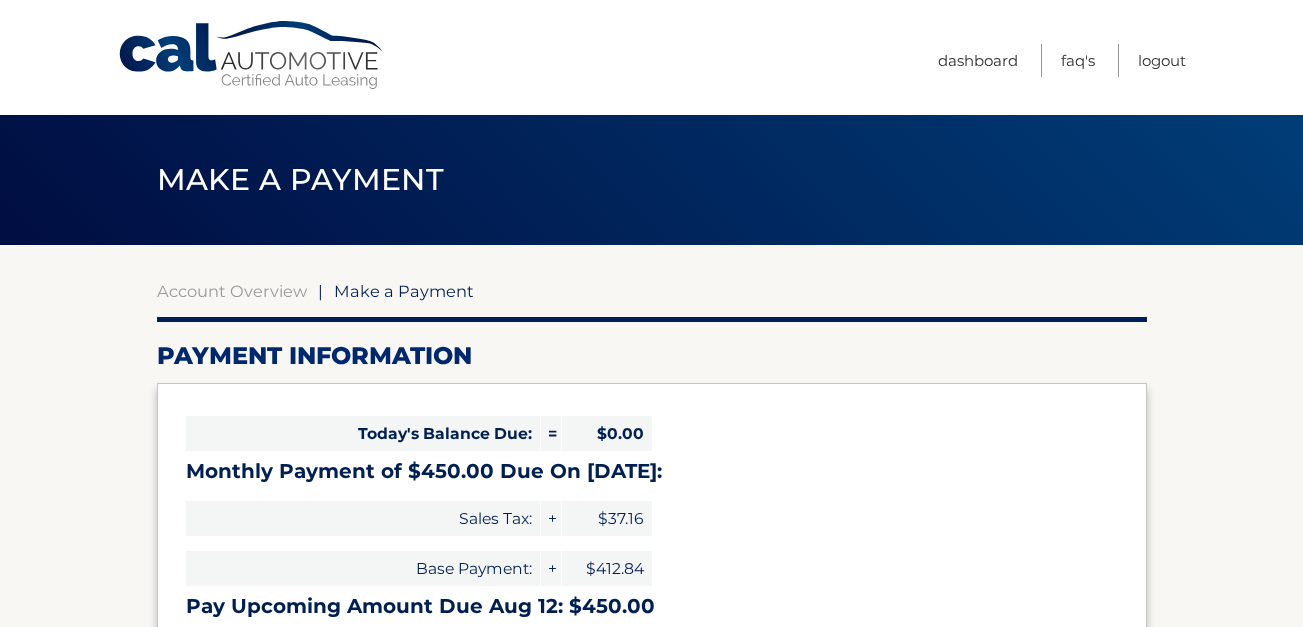 select on "MWNhNDE4N2MtNDU3Mi00YzQ5LThlY2MtZmQ4OGZkNjJjNmVh" 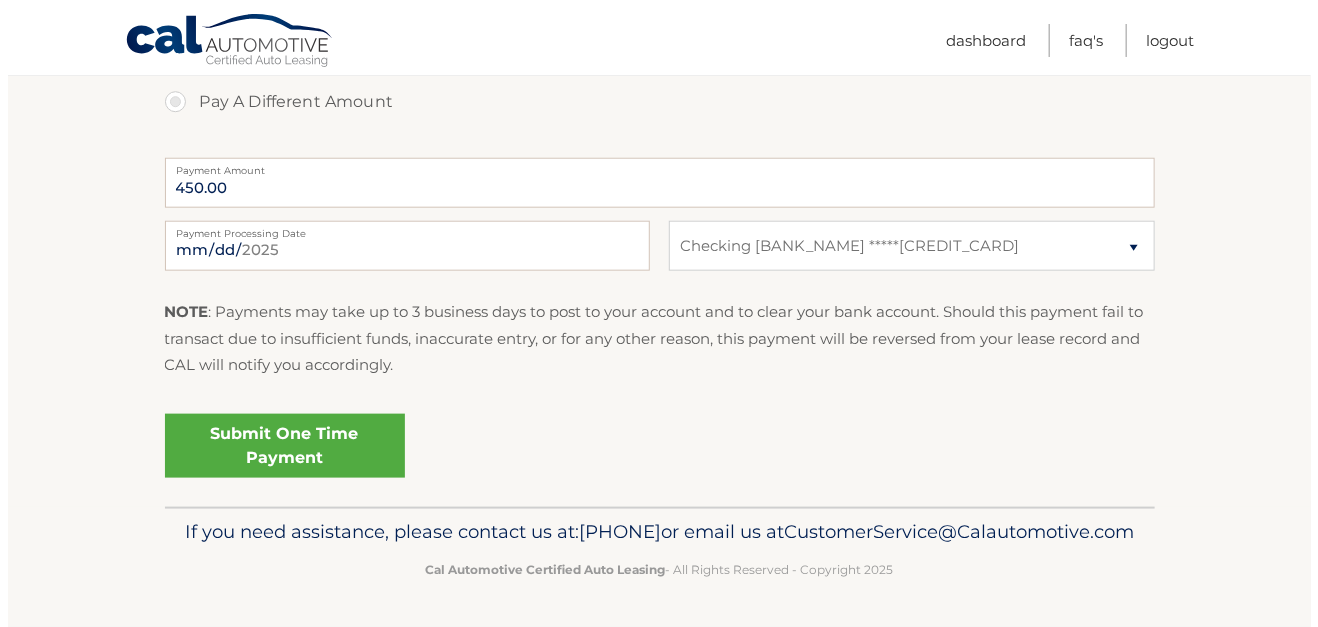scroll, scrollTop: 800, scrollLeft: 0, axis: vertical 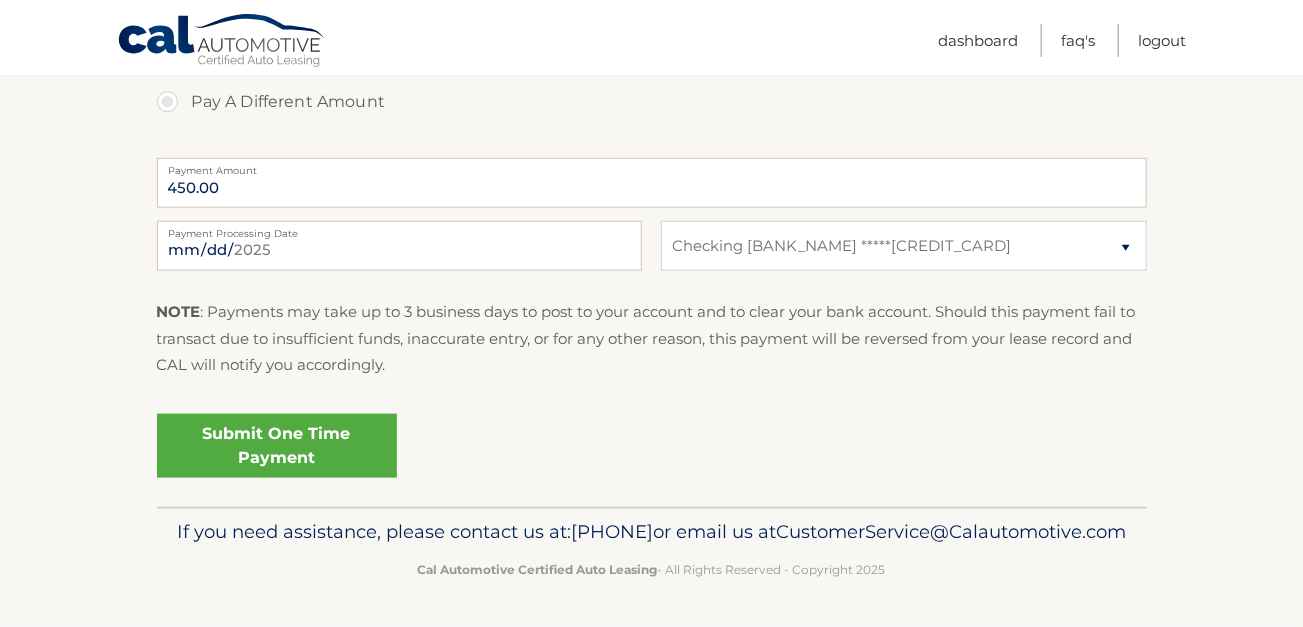 click on "Submit One Time Payment" at bounding box center [277, 446] 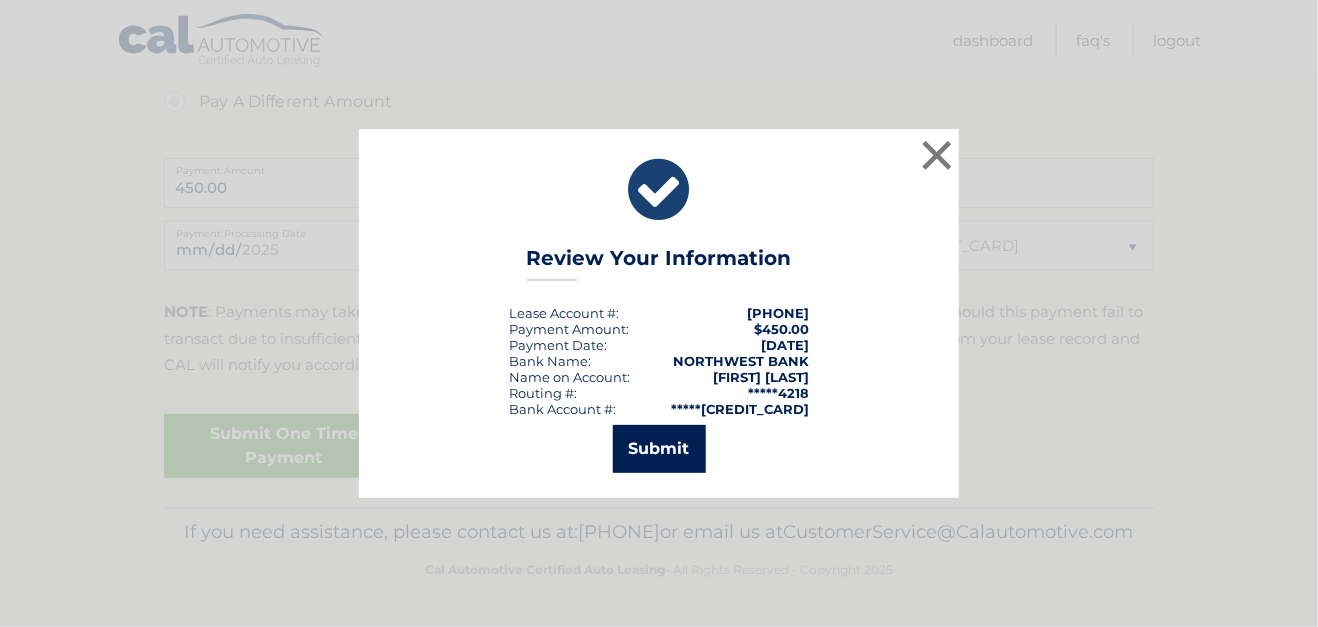 click on "Submit" at bounding box center [659, 449] 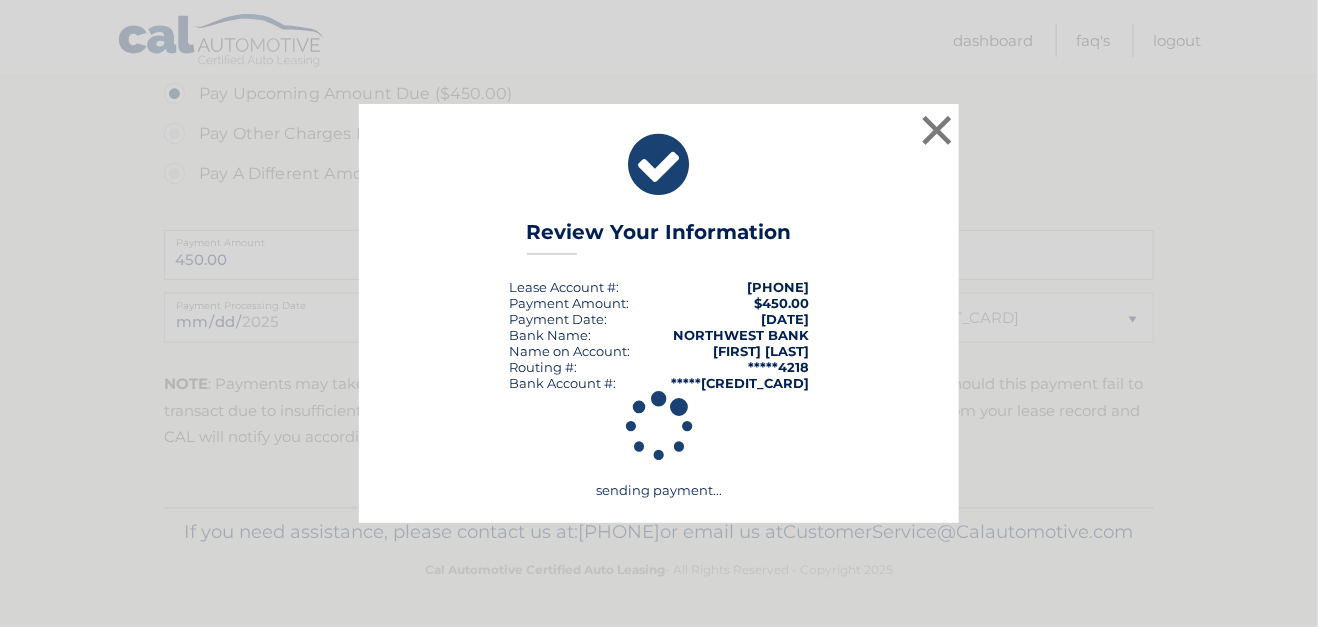 scroll, scrollTop: 728, scrollLeft: 0, axis: vertical 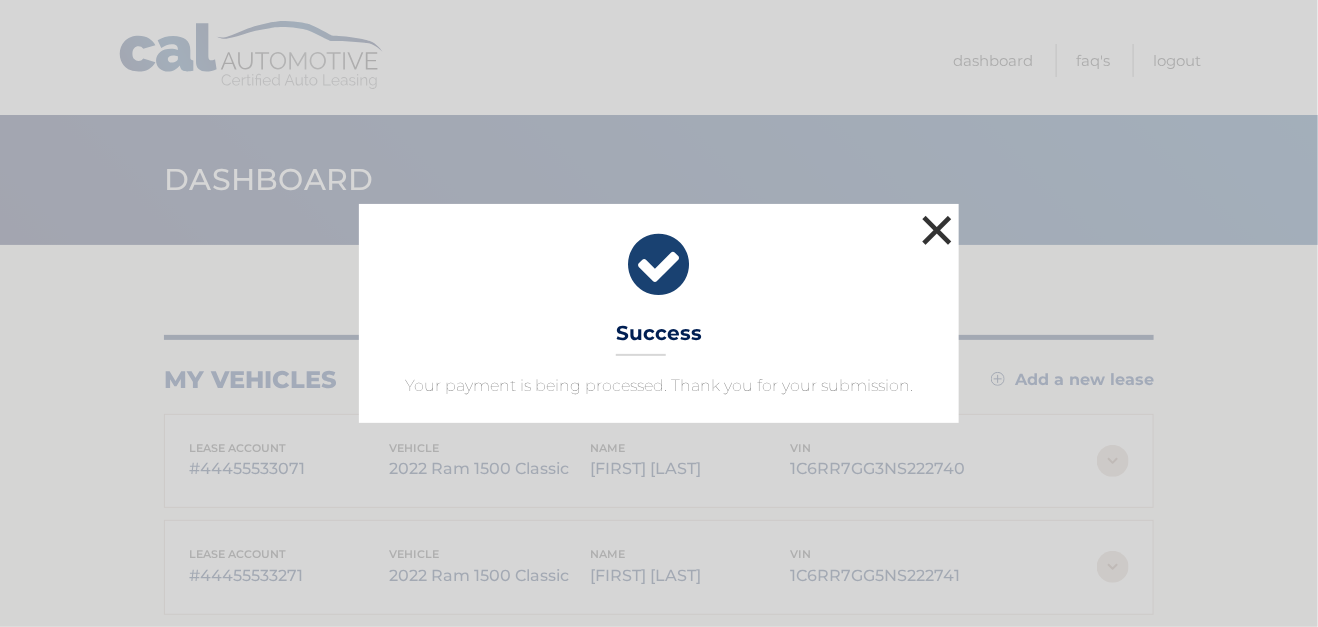 click on "×" at bounding box center (937, 230) 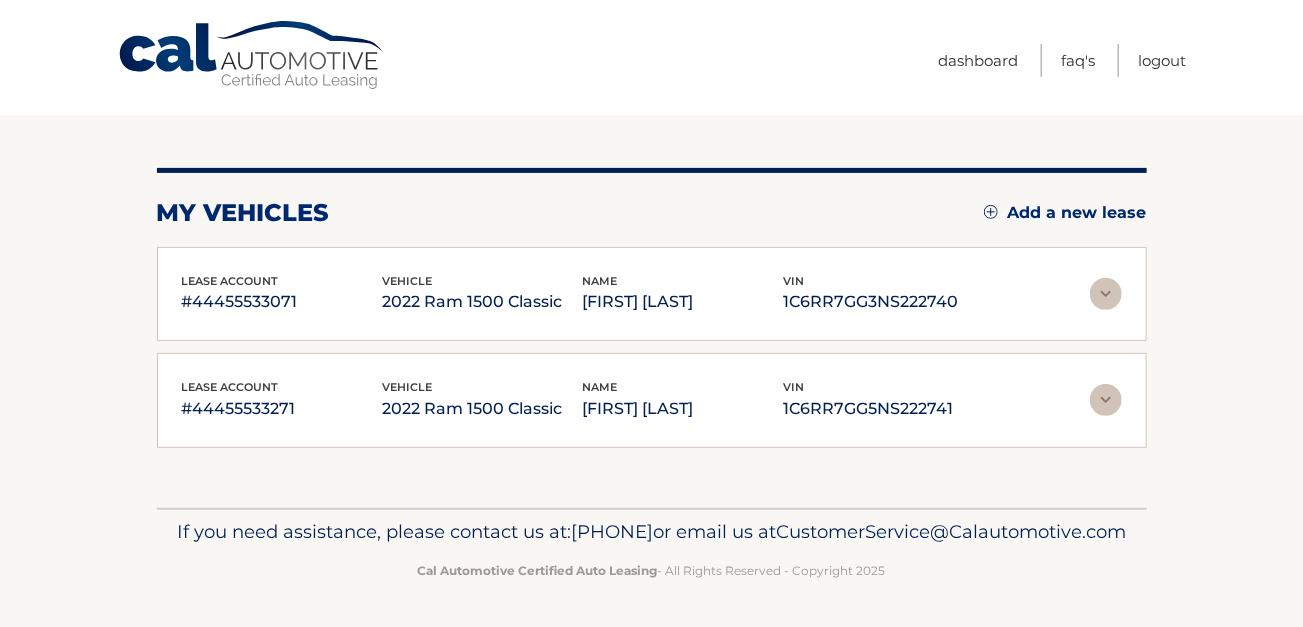 scroll, scrollTop: 195, scrollLeft: 0, axis: vertical 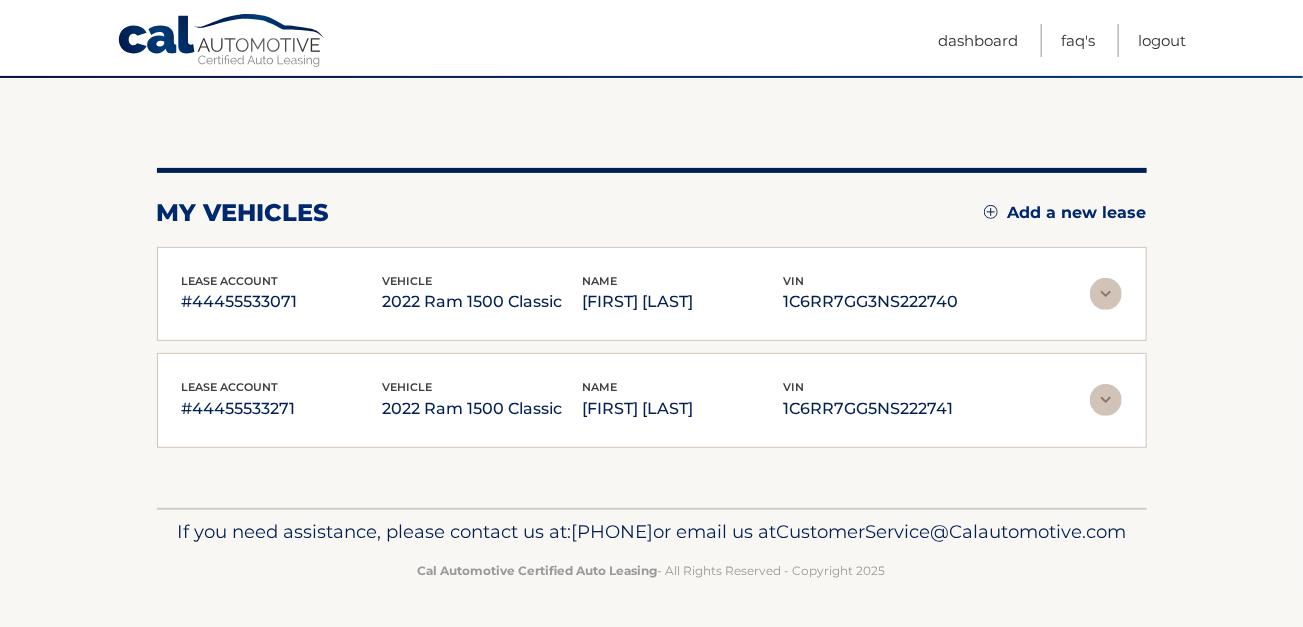 click at bounding box center [1106, 400] 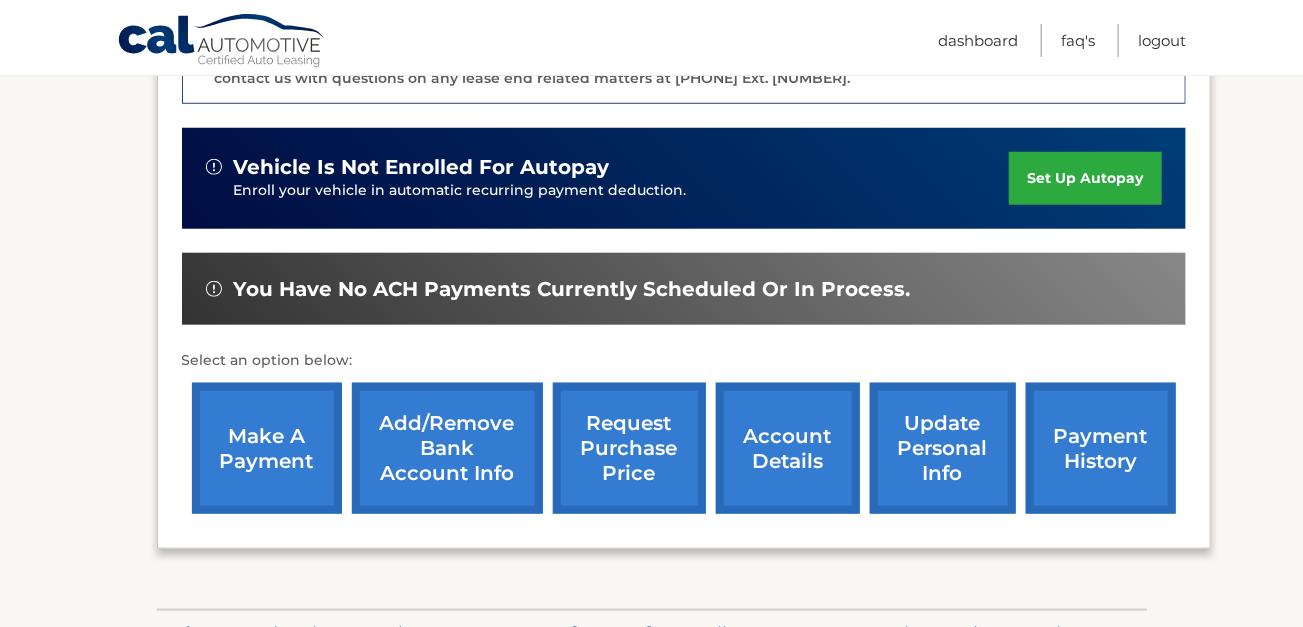 scroll, scrollTop: 695, scrollLeft: 0, axis: vertical 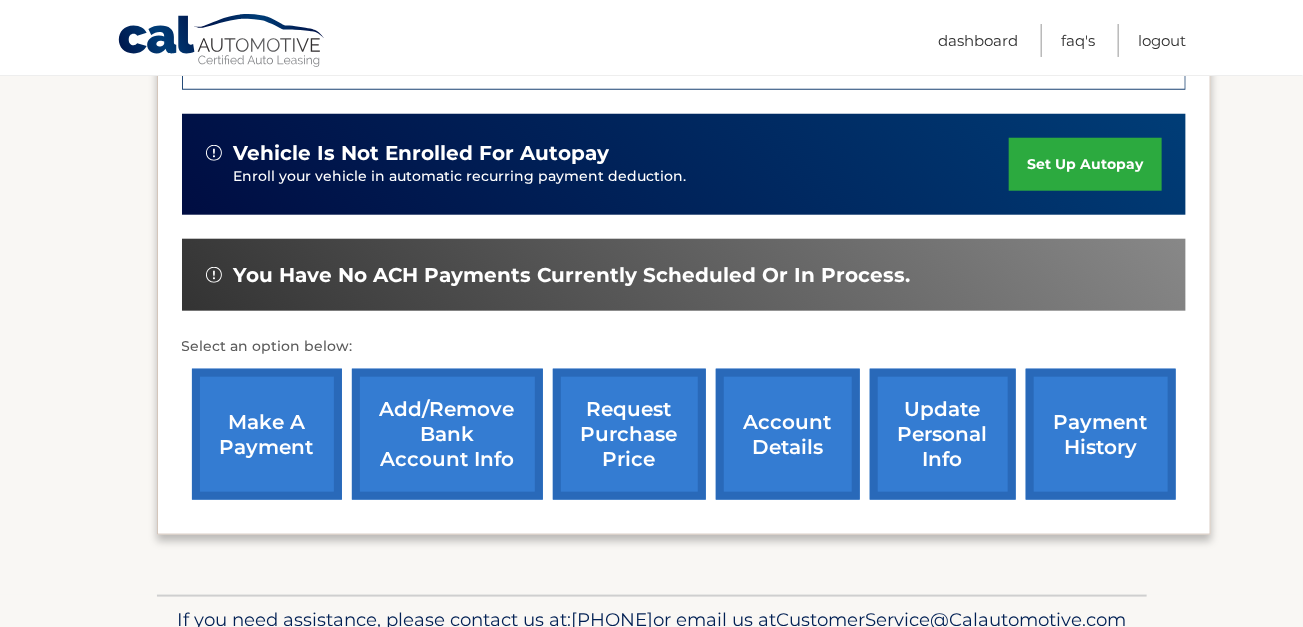 click on "make a payment" at bounding box center [267, 434] 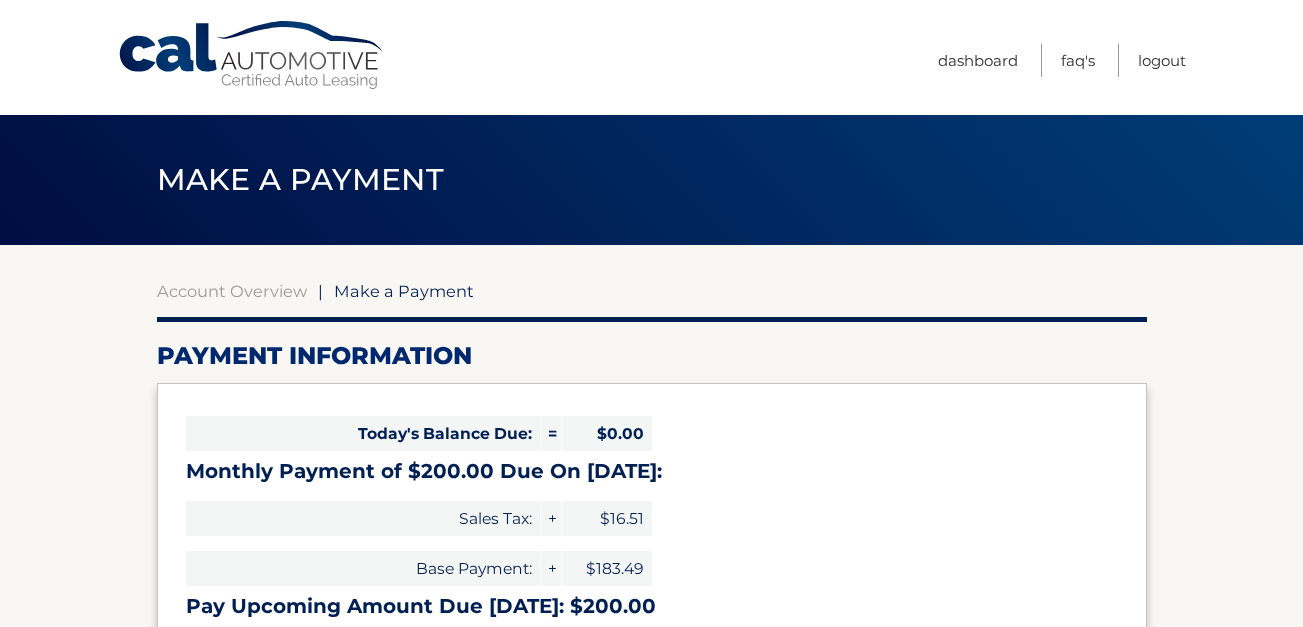 select on "N2I3YzZiZDAtYjNiYS00MzZiLTk5YmItYzdlZTA0MGZhMWNj" 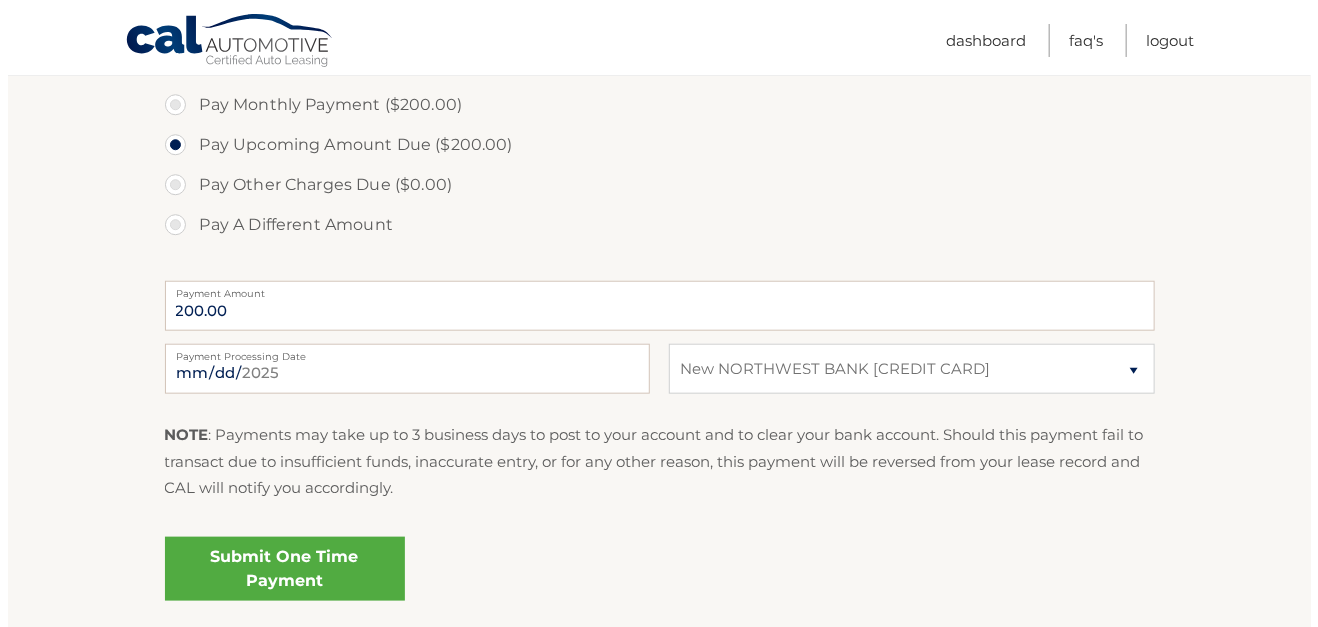 scroll, scrollTop: 700, scrollLeft: 0, axis: vertical 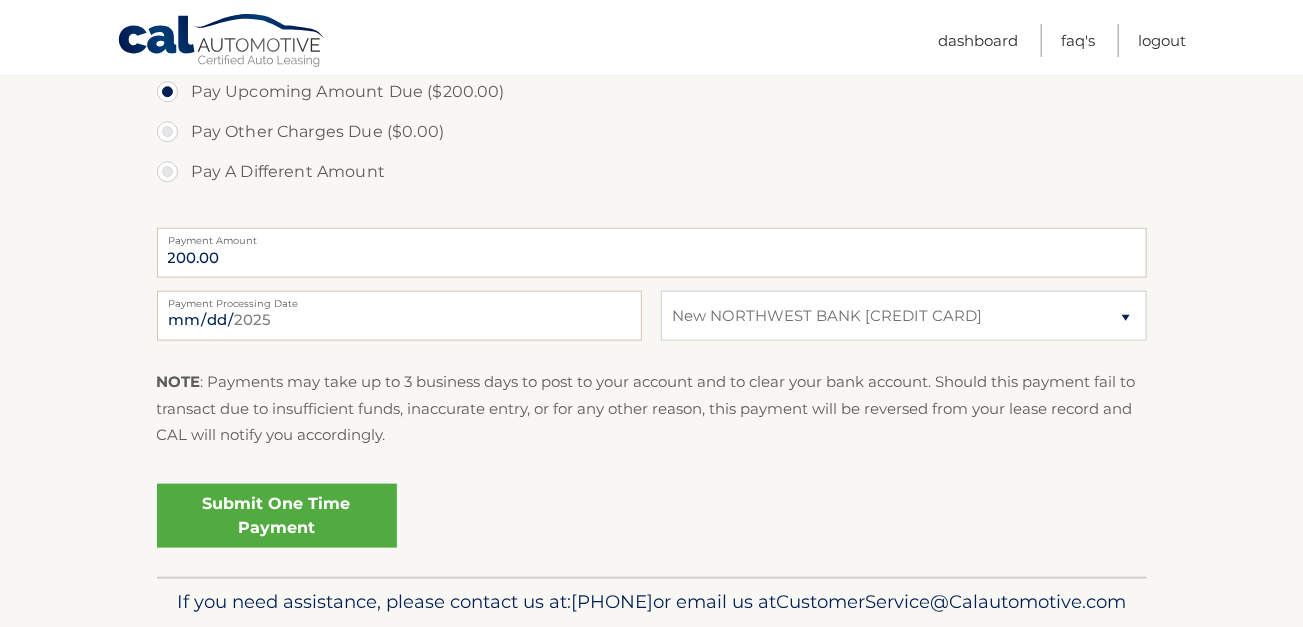 click on "Submit One Time Payment" at bounding box center [277, 516] 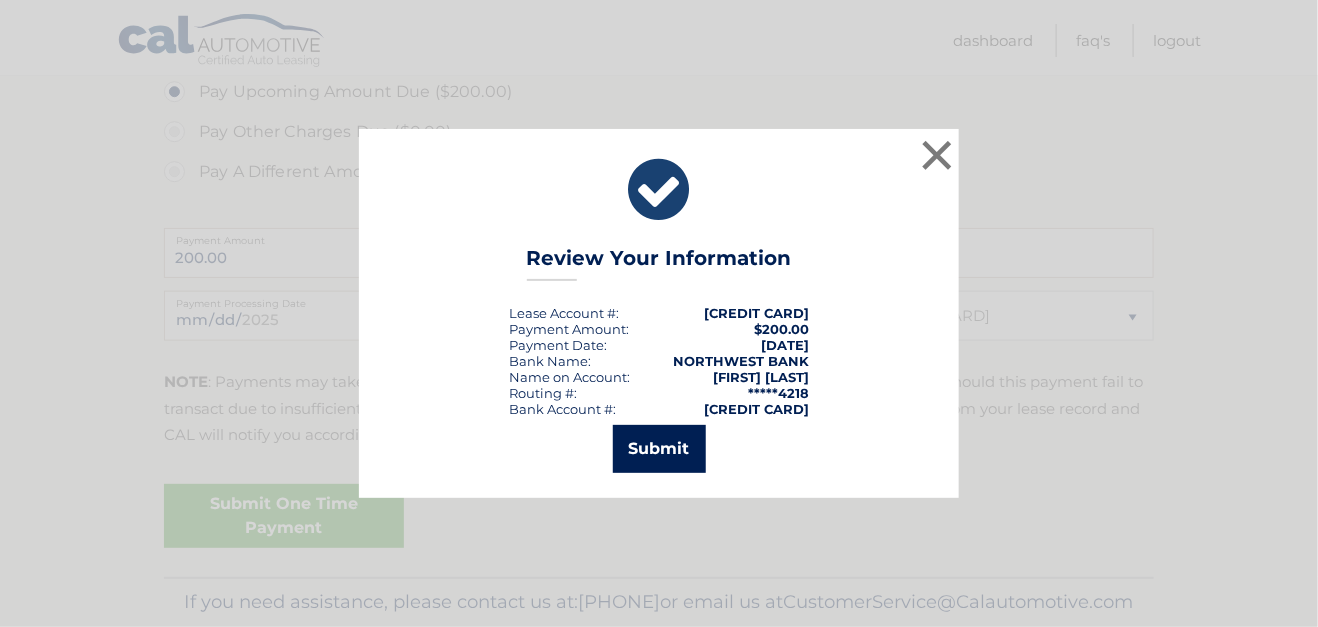 click on "Submit" at bounding box center (659, 449) 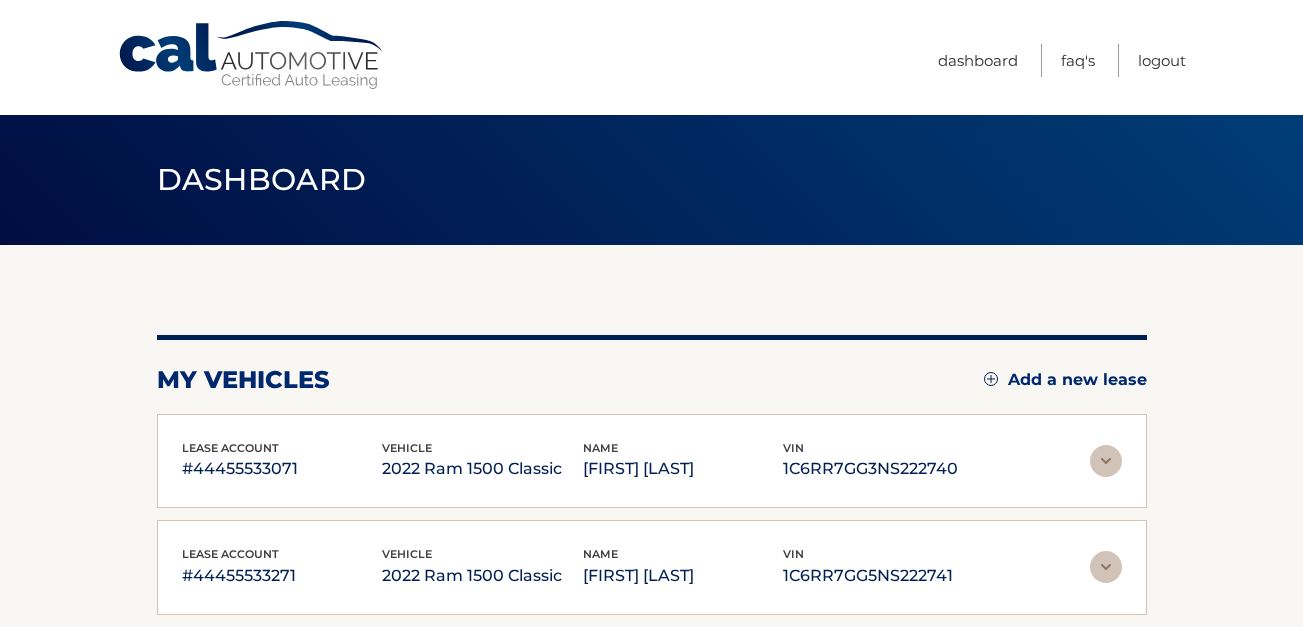 scroll, scrollTop: 0, scrollLeft: 0, axis: both 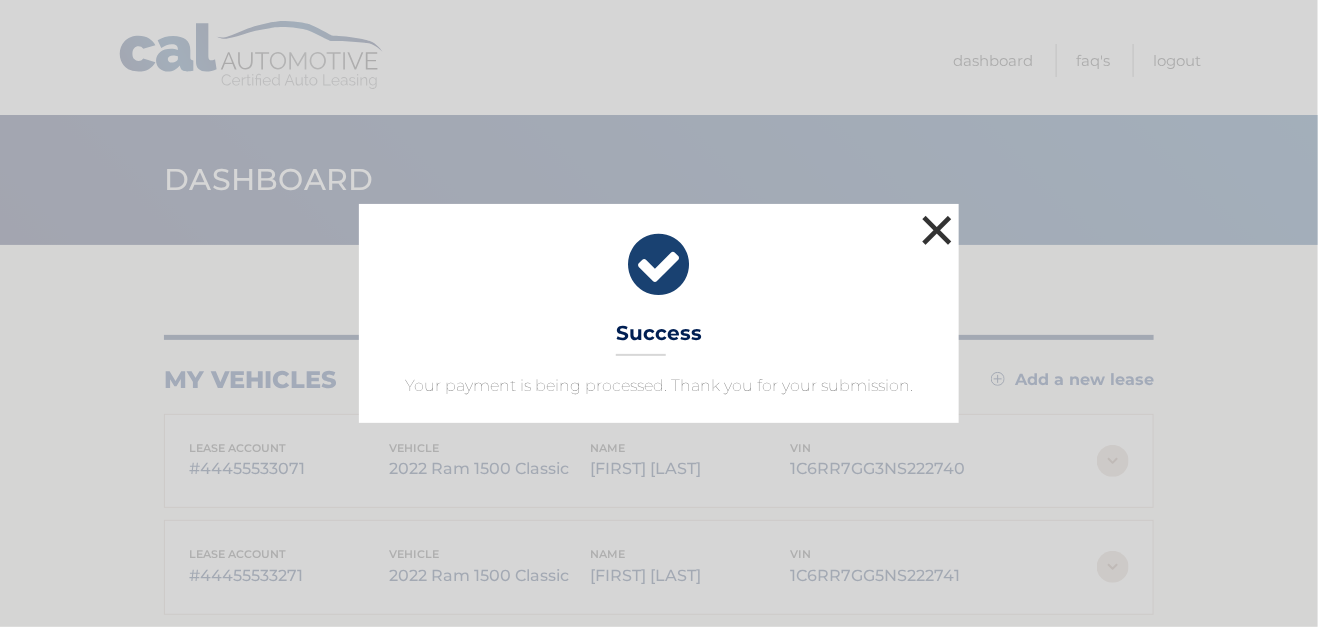 click on "×" at bounding box center [937, 230] 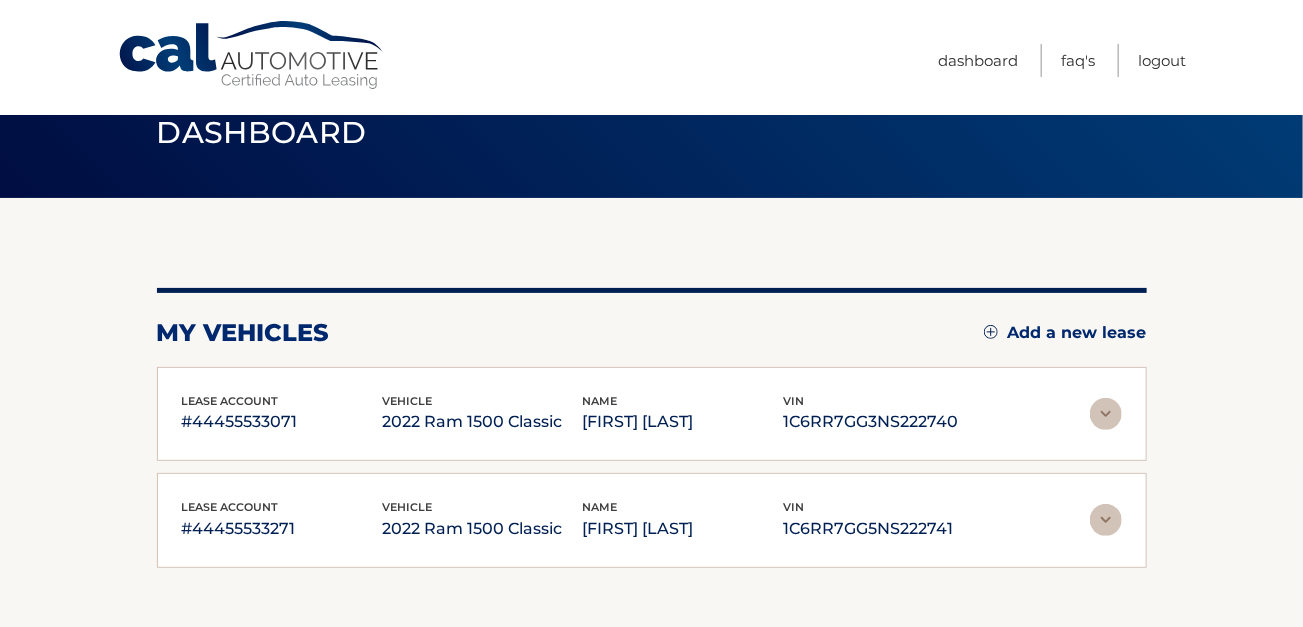 scroll, scrollTop: 0, scrollLeft: 0, axis: both 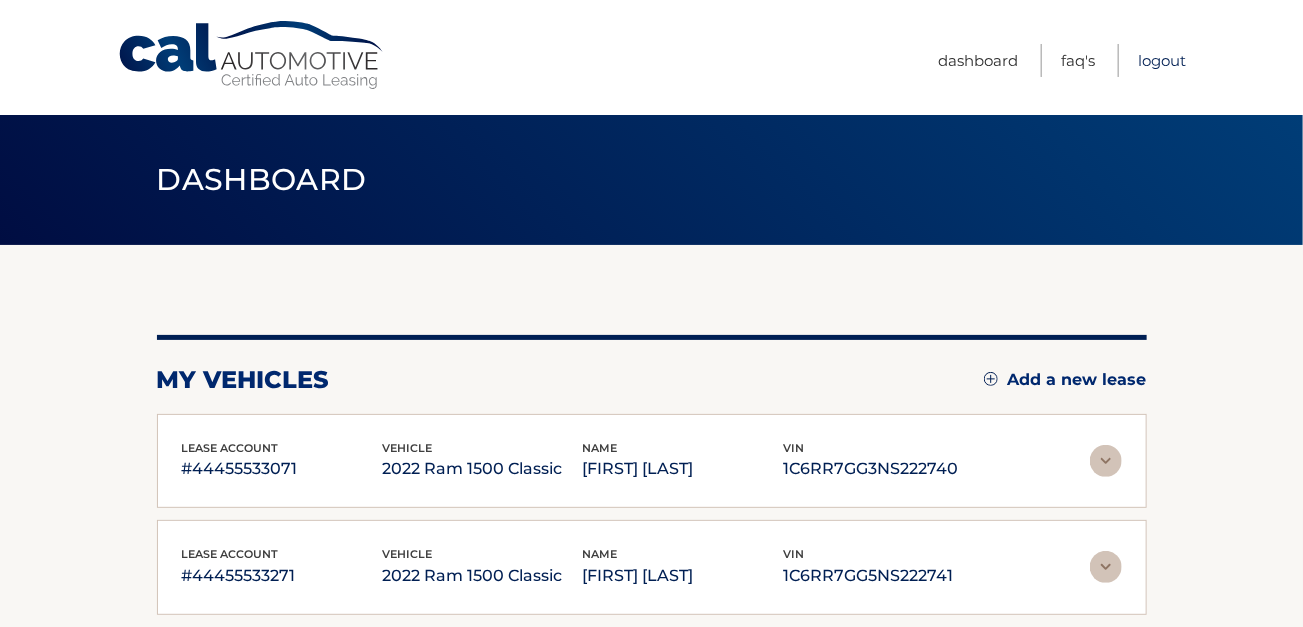 click on "Logout" at bounding box center (1162, 60) 